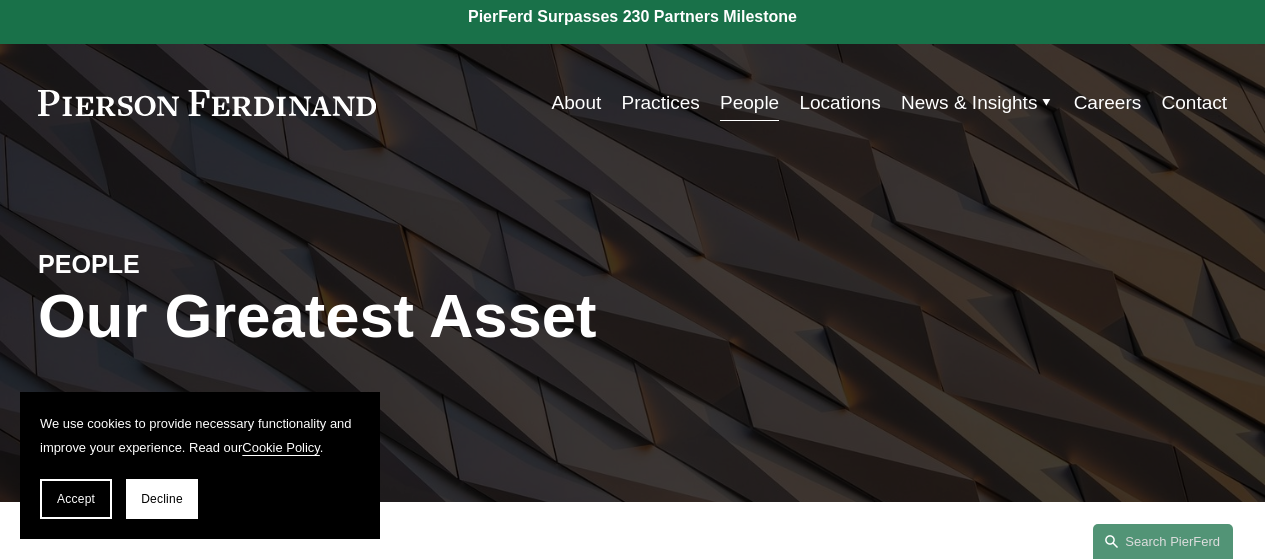 scroll, scrollTop: 9, scrollLeft: 0, axis: vertical 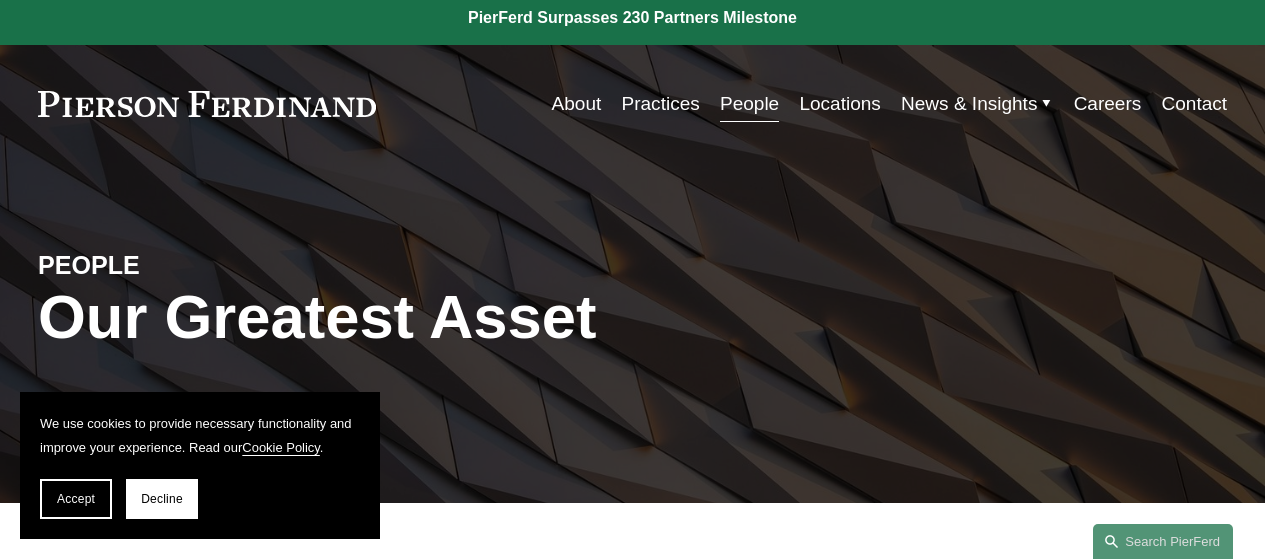 click on "Careers" at bounding box center (1108, 104) 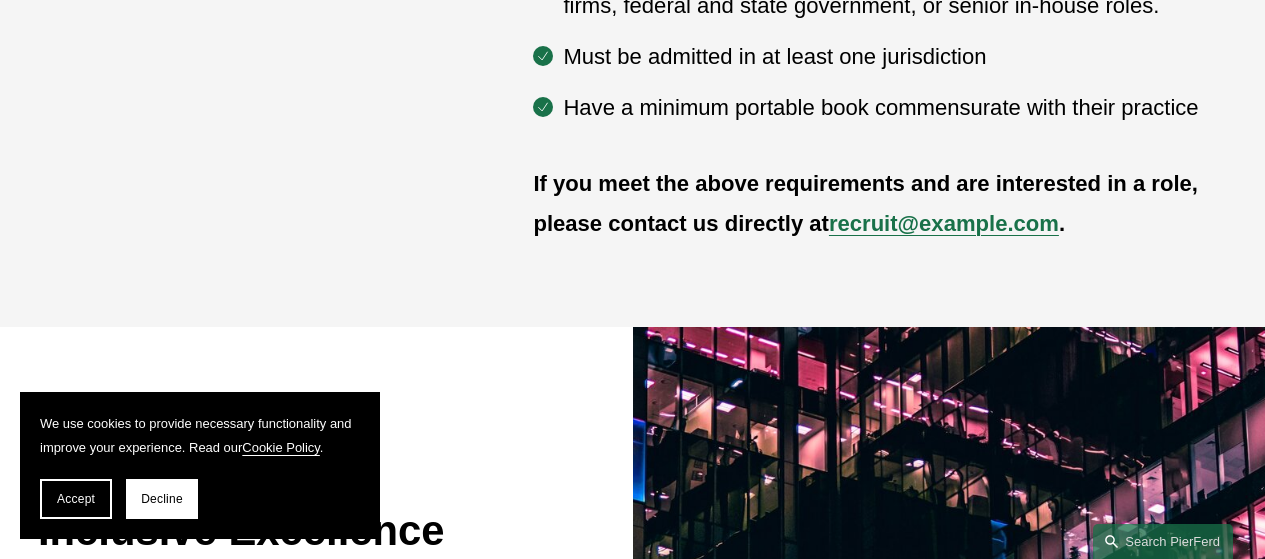 scroll, scrollTop: 1264, scrollLeft: 0, axis: vertical 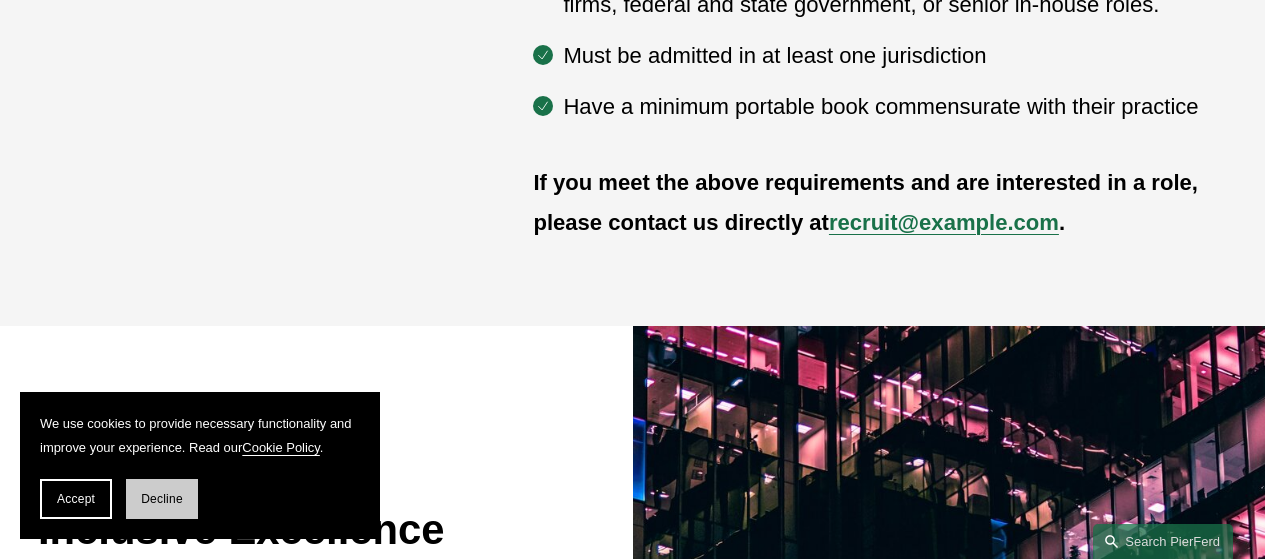 click on "Decline" at bounding box center [162, 499] 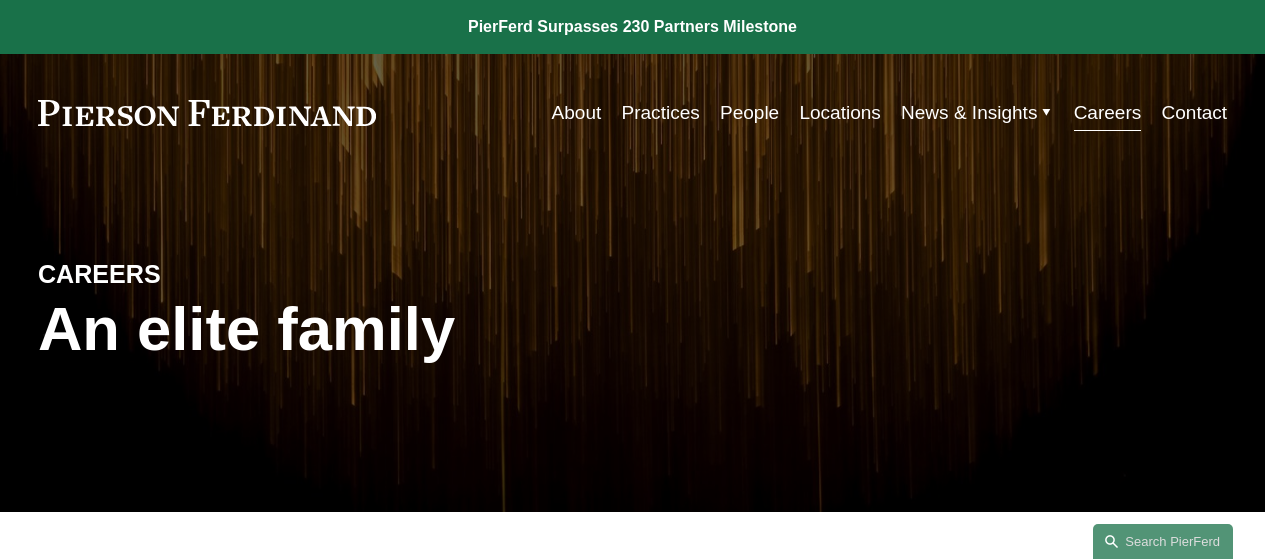 scroll, scrollTop: 55, scrollLeft: 0, axis: vertical 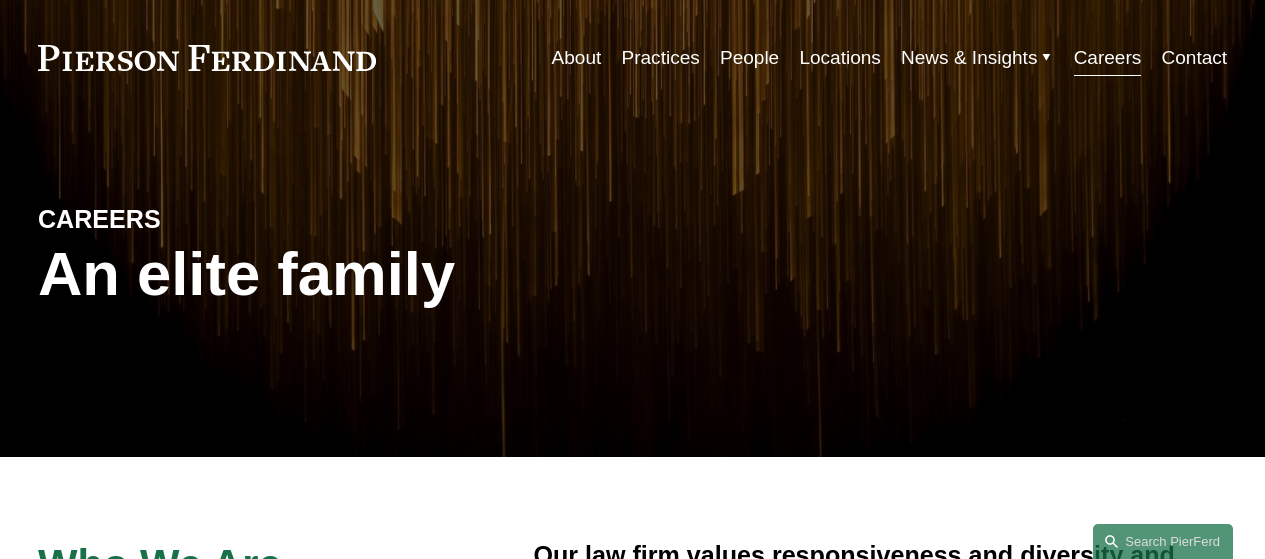 click on "Skip to Content
About
Practices
People
Locations" at bounding box center [632, 58] 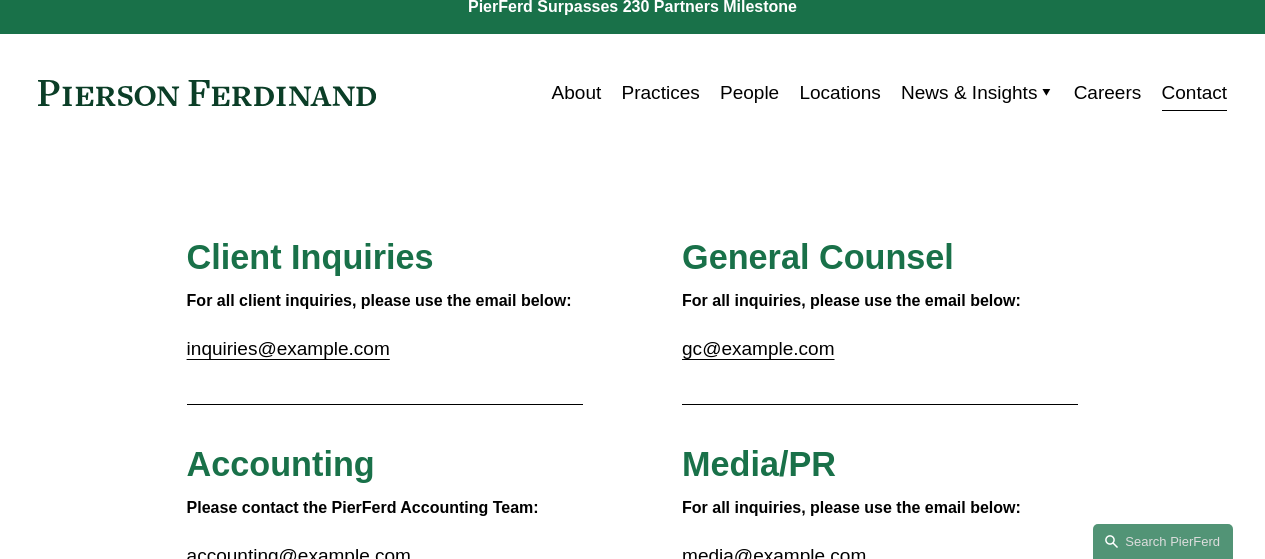 scroll, scrollTop: 0, scrollLeft: 0, axis: both 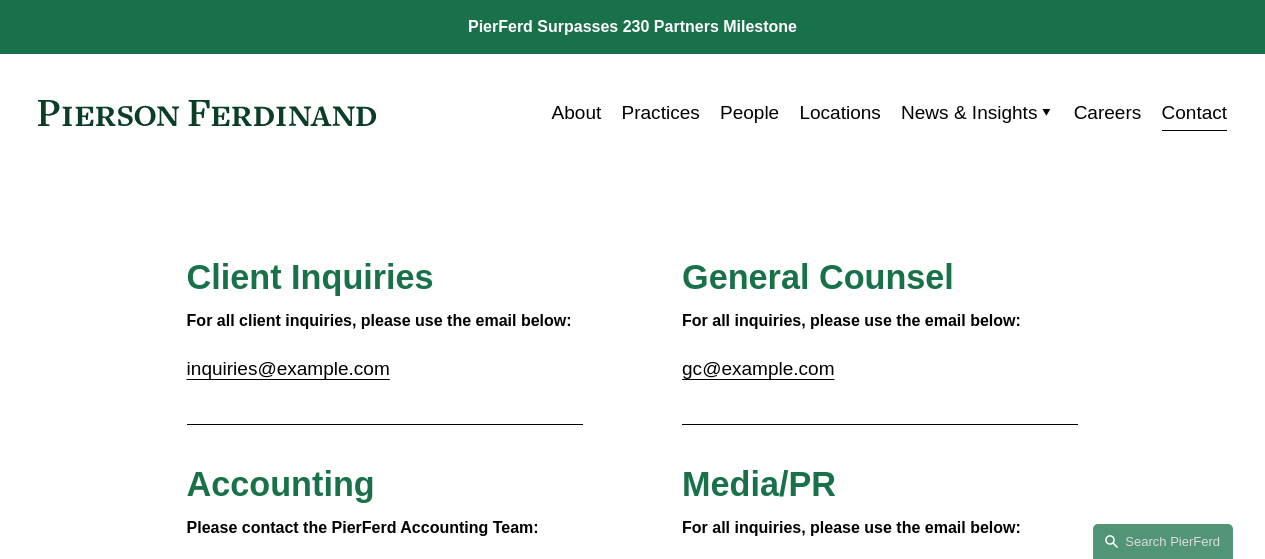 click on "People" at bounding box center [749, 113] 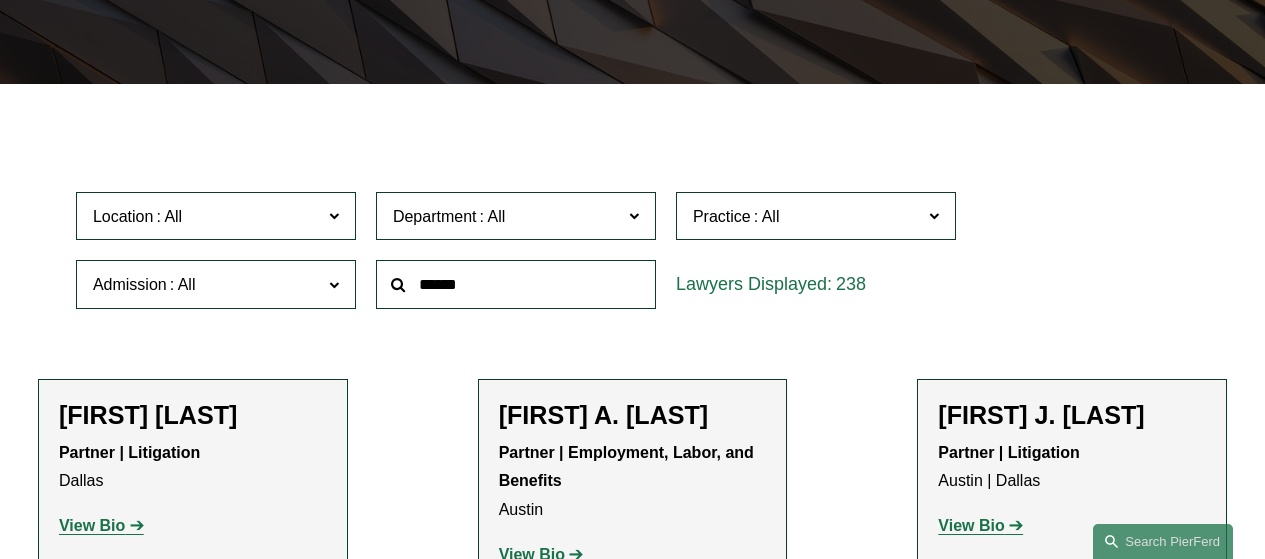 scroll, scrollTop: 429, scrollLeft: 0, axis: vertical 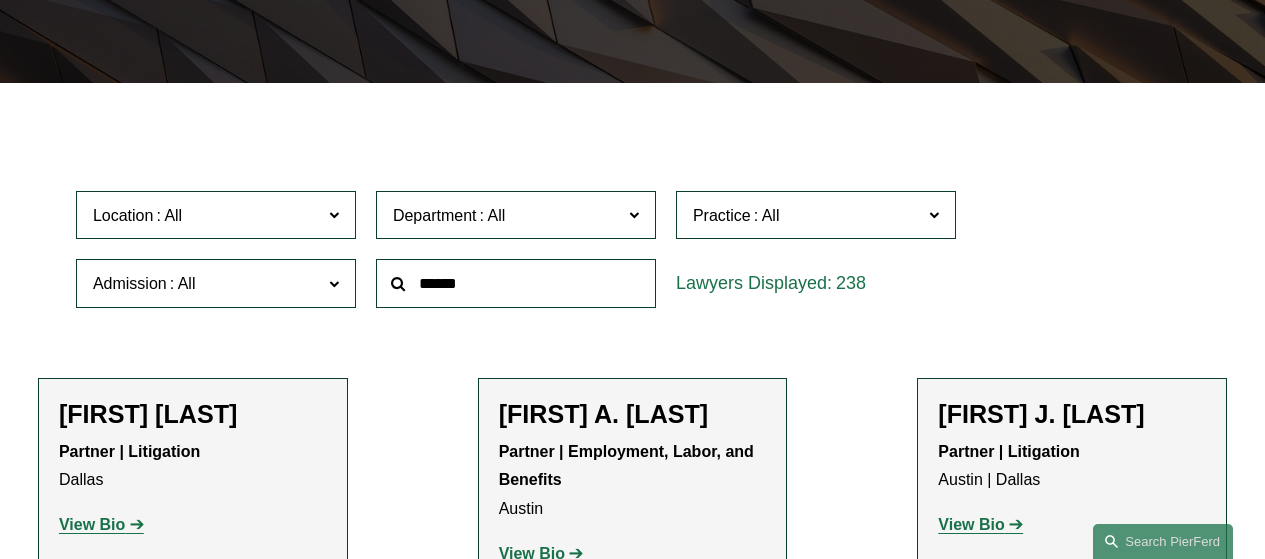 click 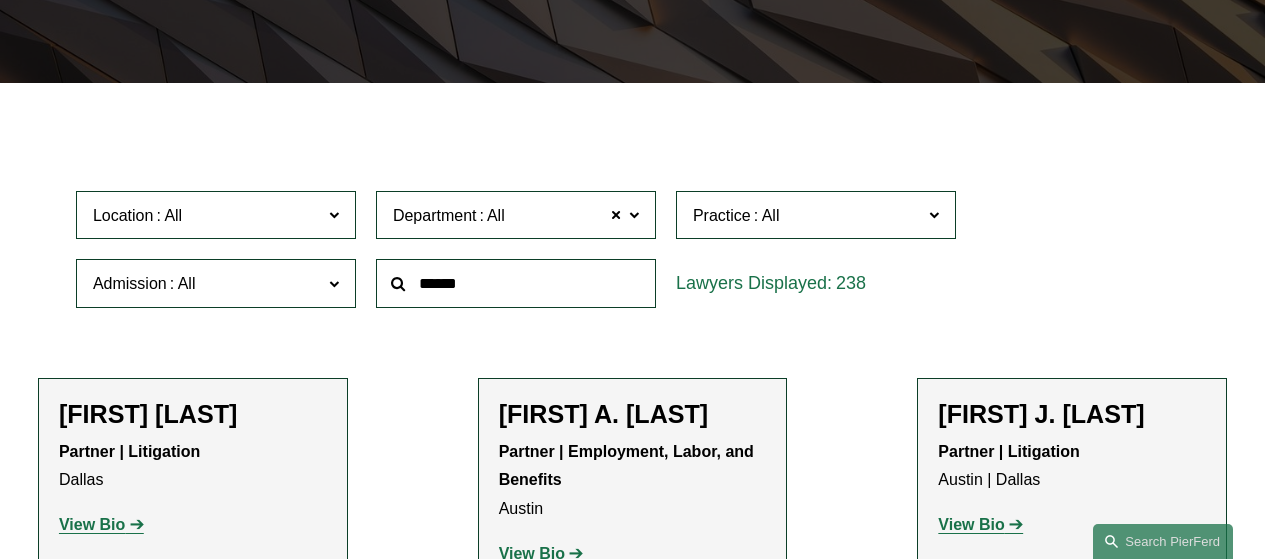 click on "Practice" 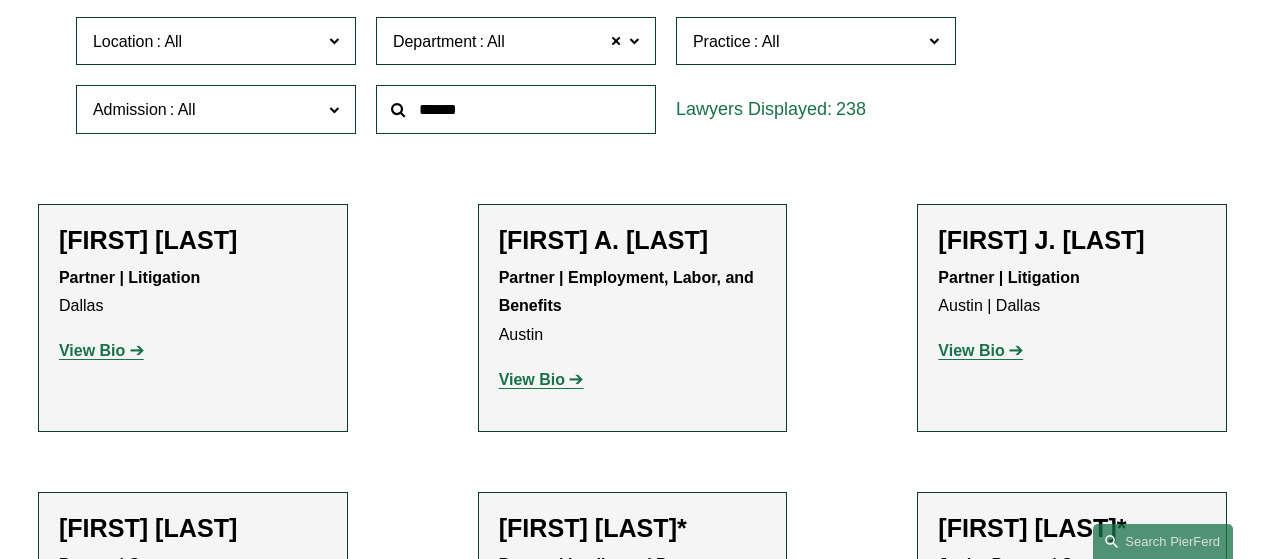 scroll, scrollTop: 604, scrollLeft: 0, axis: vertical 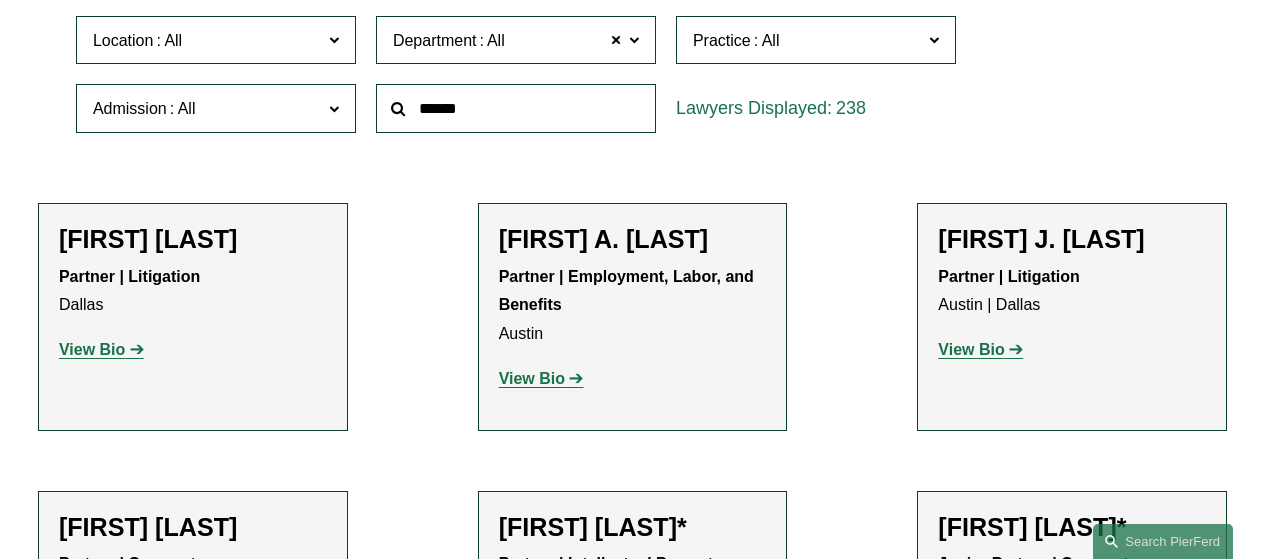 click on "Location All Atlanta Austin Boston Charlotte Chicago Cincinnati Cleveland Columbus Dallas Denver Detroit Houston London Los Angeles Miami New York Northern Virginia Palo Alto Philadelphia Phoenix Princeton Seattle Tampa Washington, D.C. Wilmington Department All All All Corporate Employment, Labor, and Benefits Intellectual Property Litigation Practice All Antitrust Counseling Appellate Arbitration and Mediation Banking and Financial Services Bankruptcy, Financial Restructuring, and Reorganization Broker-Dealer Regulation Cannabis, Hemp & CBD Capital Markets Civil Pretrial and Trial Services Class Action Defense Commercial Litigation Commercial Transactions Commodities, Futures & Derivatives Communications & Media Condemnation and Eminent Domain Construction and Design Professional Copyrights Cyber, Privacy & Technology Education Emerging Companies Employment and Labor Energy, Gas, and Oil Law Energy, Renewables, and Sustainability Entertainment Environmental, Health, and Safety FDA FinTech and Blockchain All" 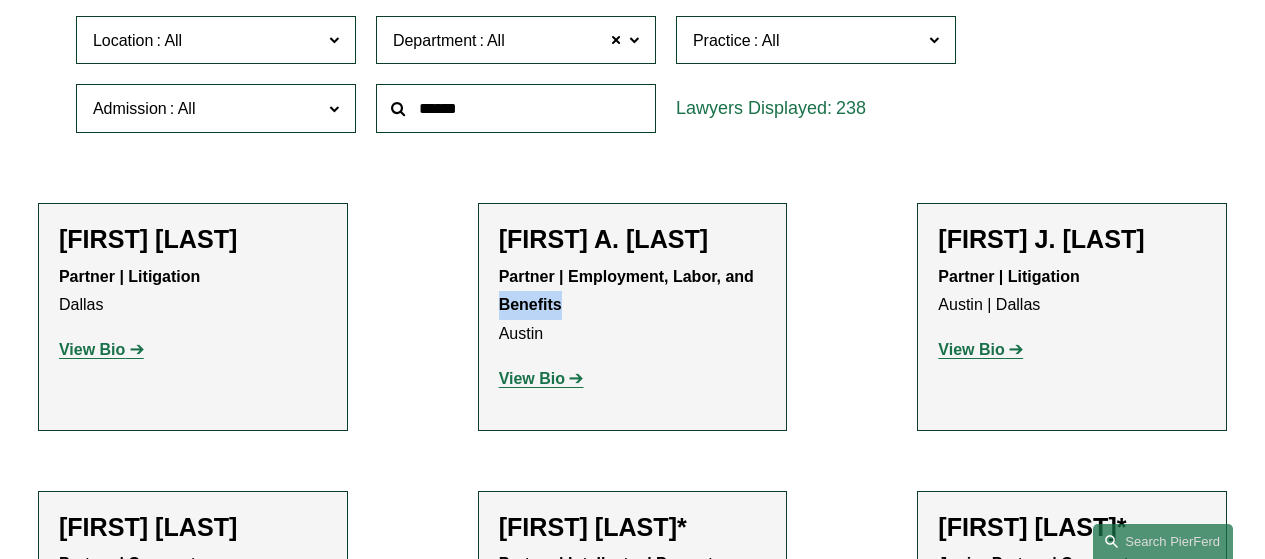 click on "Filter Location All Atlanta Austin Boston Charlotte Chicago Cincinnati Cleveland Columbus Dallas Denver Detroit Houston London Los Angeles Miami New York Northern Virginia Palo Alto Philadelphia Phoenix Princeton Seattle Tampa Washington, D.C. Wilmington Department All All All Corporate Employment, Labor, and Benefits Intellectual Property Litigation Practice All Antitrust Counseling Appellate Arbitration and Mediation Banking and Financial Services Bankruptcy, Financial Restructuring, and Reorganization Broker-Dealer Regulation Cannabis, Hemp & CBD Capital Markets Civil Pretrial and Trial Services Class Action Defense Commercial Litigation Commercial Transactions Commodities, Futures & Derivatives Communications & Media Condemnation and Eminent Domain Construction and Design Professional Copyrights Cyber, Privacy & Technology Education Emerging Companies Employment and Labor Energy, Gas, and Oil Law Energy, Renewables, and Sustainability Entertainment Environmental, Health, and Safety FDA Franchising Patents" 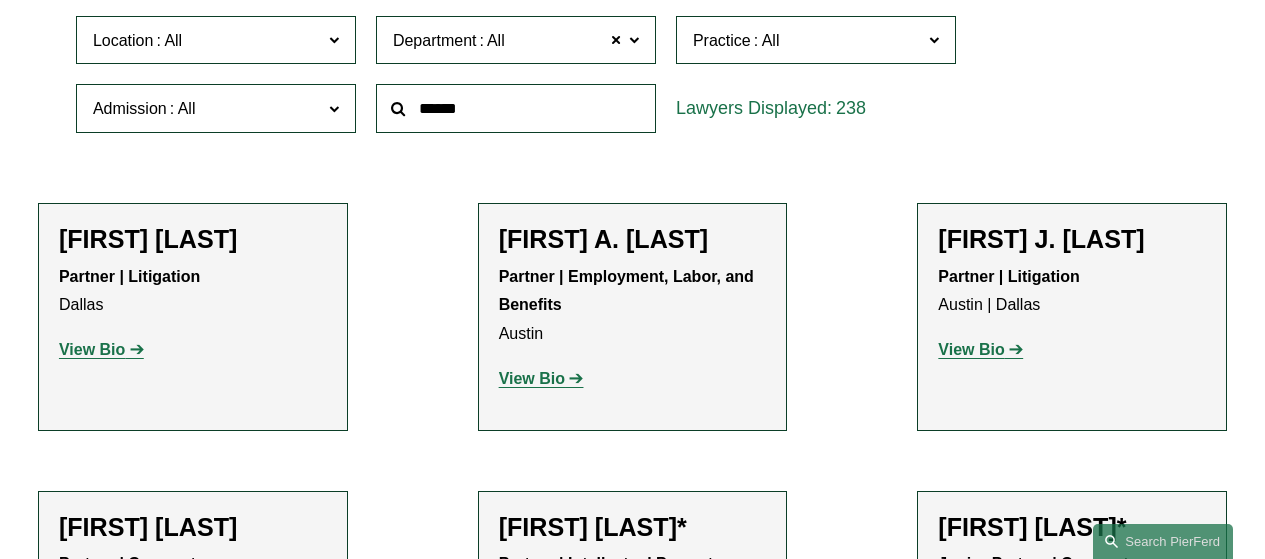 click on "Filter Location All Atlanta Austin Boston Charlotte Chicago Cincinnati Cleveland Columbus Dallas Denver Detroit Houston London Los Angeles Miami New York Northern Virginia Palo Alto Philadelphia Phoenix Princeton Seattle Tampa Washington, D.C. Wilmington Department All All All Corporate Employment, Labor, and Benefits Intellectual Property Litigation Practice All Antitrust Counseling Appellate Arbitration and Mediation Banking and Financial Services Bankruptcy, Financial Restructuring, and Reorganization Broker-Dealer Regulation Cannabis, Hemp & CBD Capital Markets Civil Pretrial and Trial Services Class Action Defense Commercial Litigation Commercial Transactions Commodities, Futures & Derivatives Communications & Media Condemnation and Eminent Domain Construction and Design Professional Copyrights Cyber, Privacy & Technology Education Emerging Companies Employment and Labor Energy, Gas, and Oil Law Energy, Renewables, and Sustainability Entertainment Environmental, Health, and Safety FDA Franchising Patents" 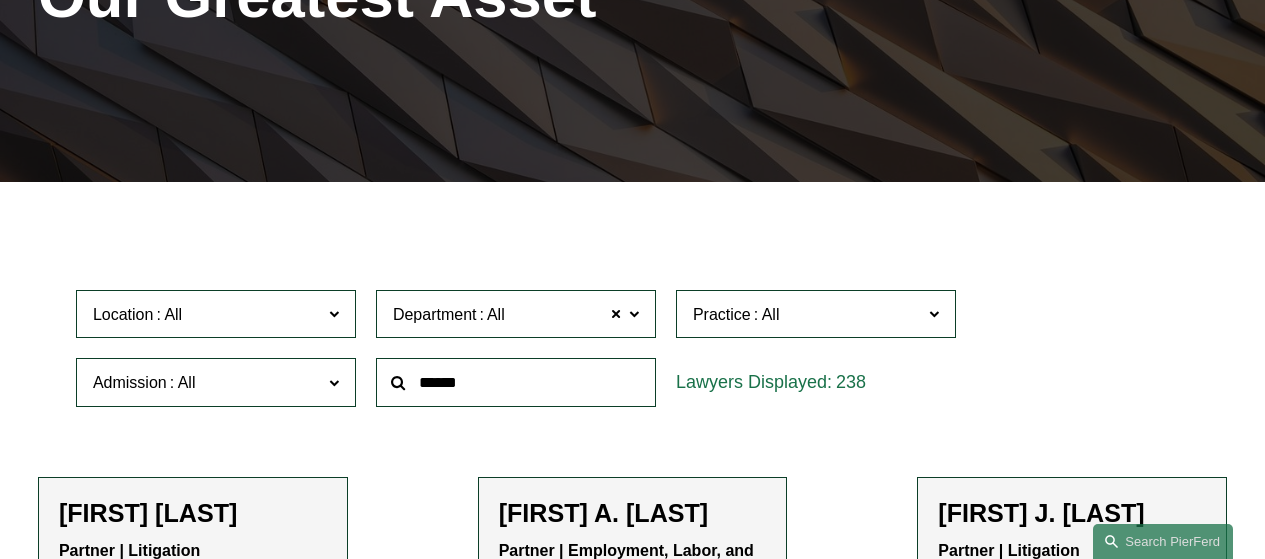 scroll, scrollTop: 0, scrollLeft: 0, axis: both 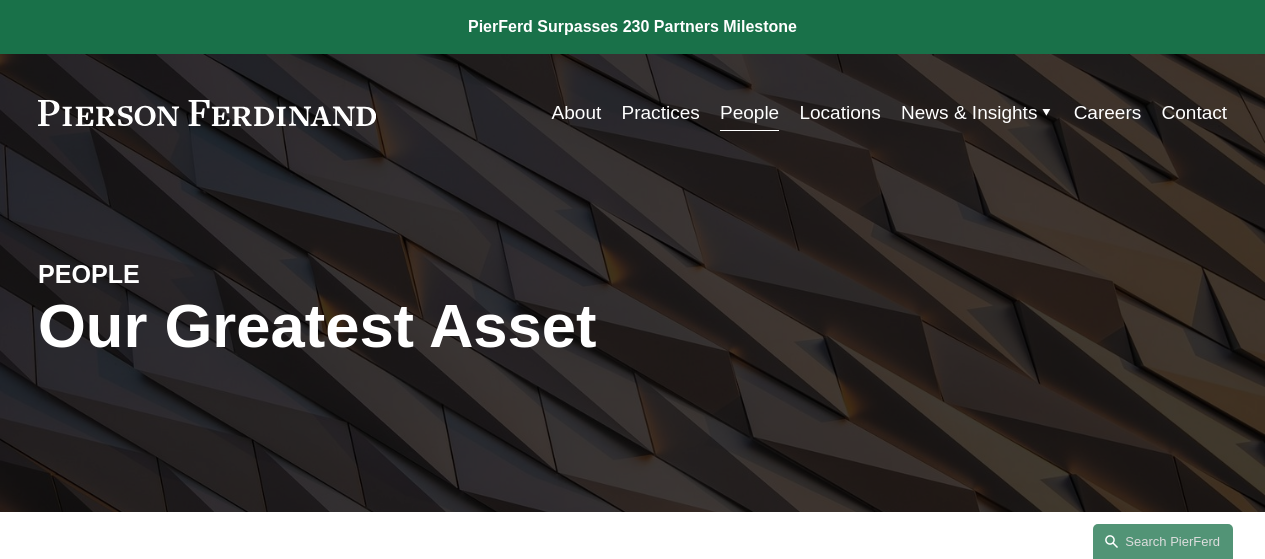 click on "Careers" at bounding box center [1108, 113] 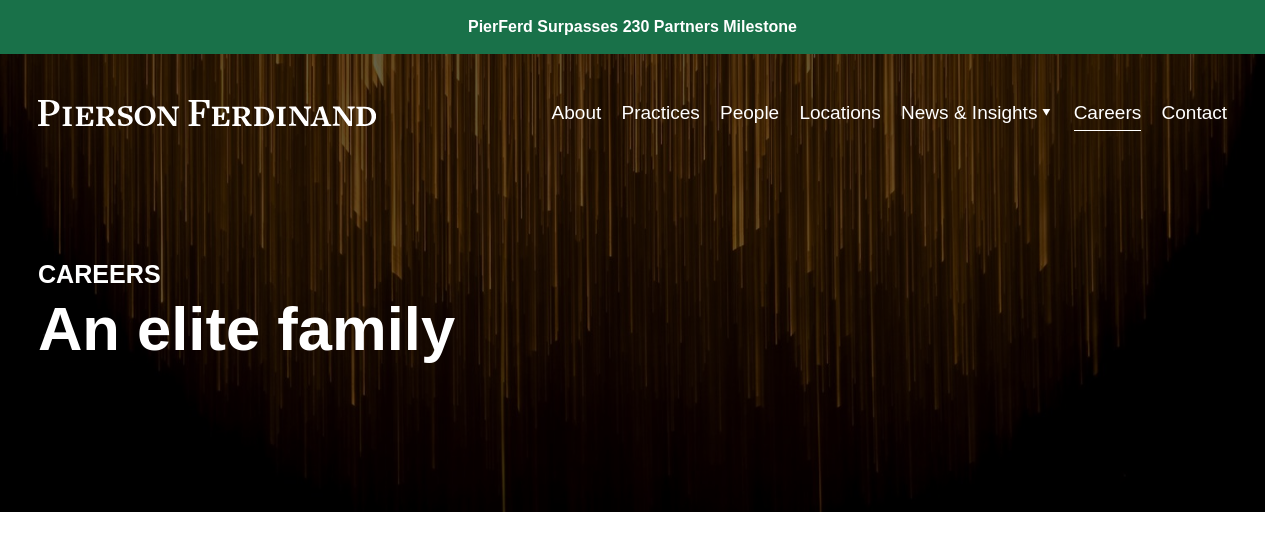 scroll, scrollTop: 0, scrollLeft: 0, axis: both 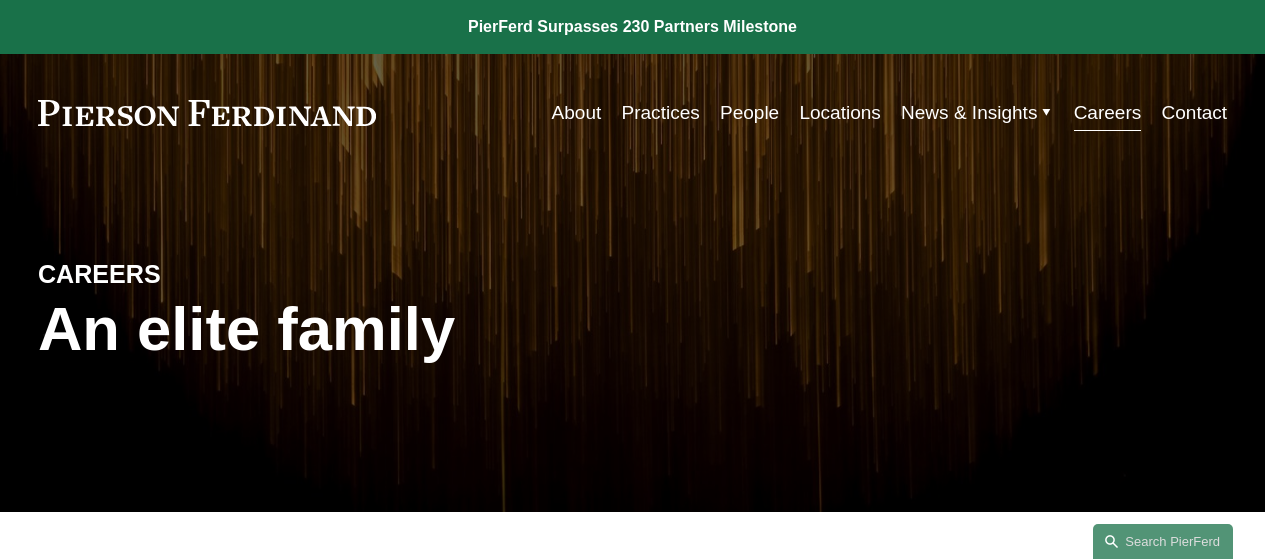 click on "About" at bounding box center [577, 113] 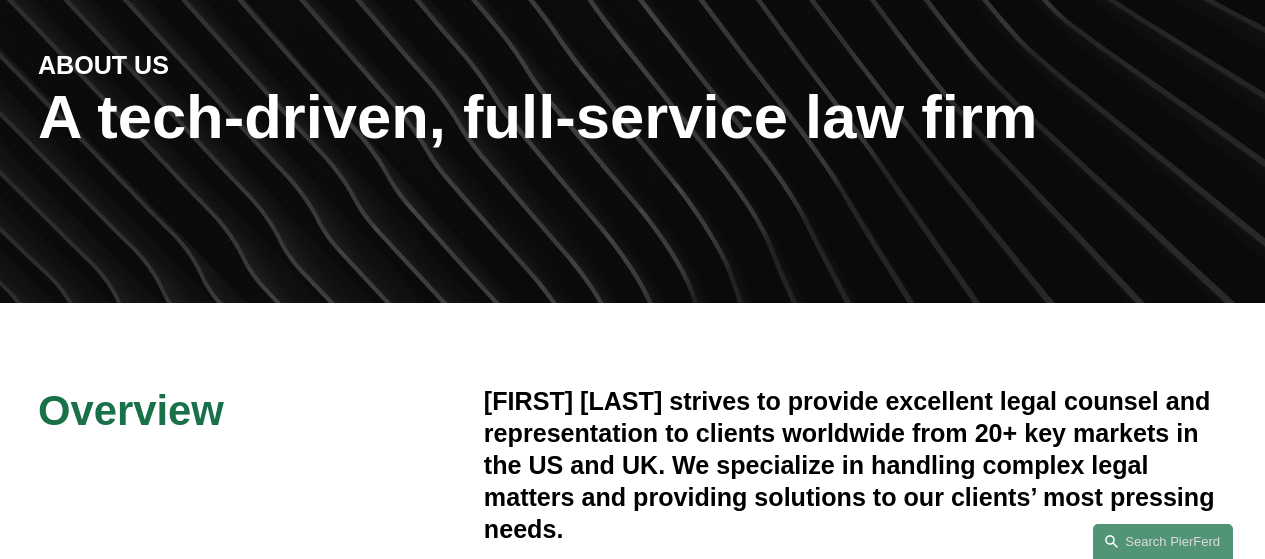 scroll, scrollTop: 0, scrollLeft: 0, axis: both 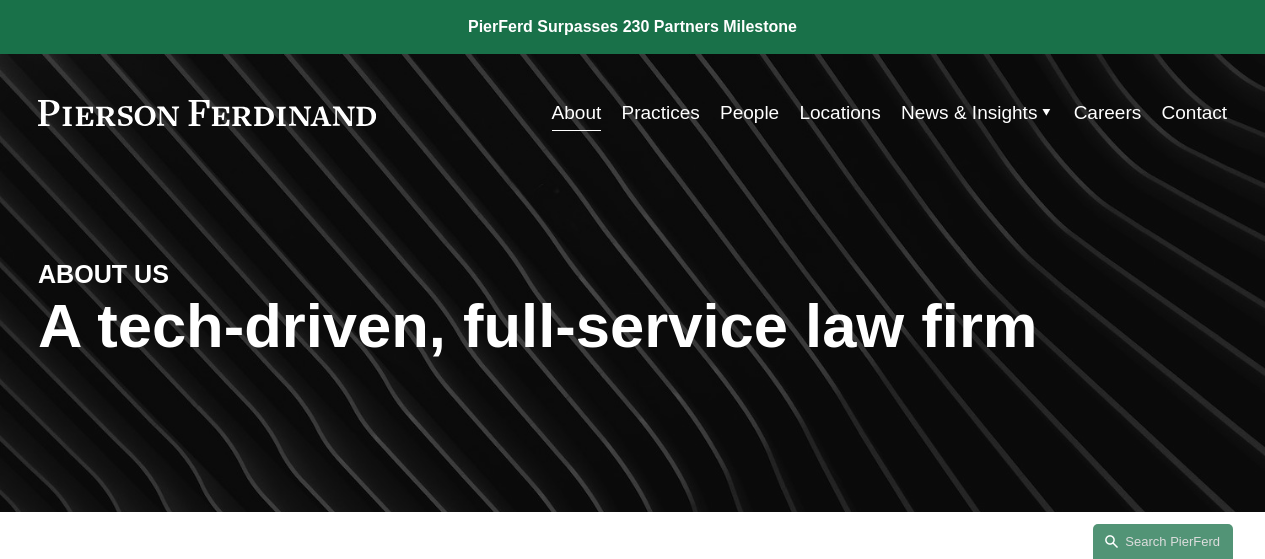 click on "People" at bounding box center [749, 113] 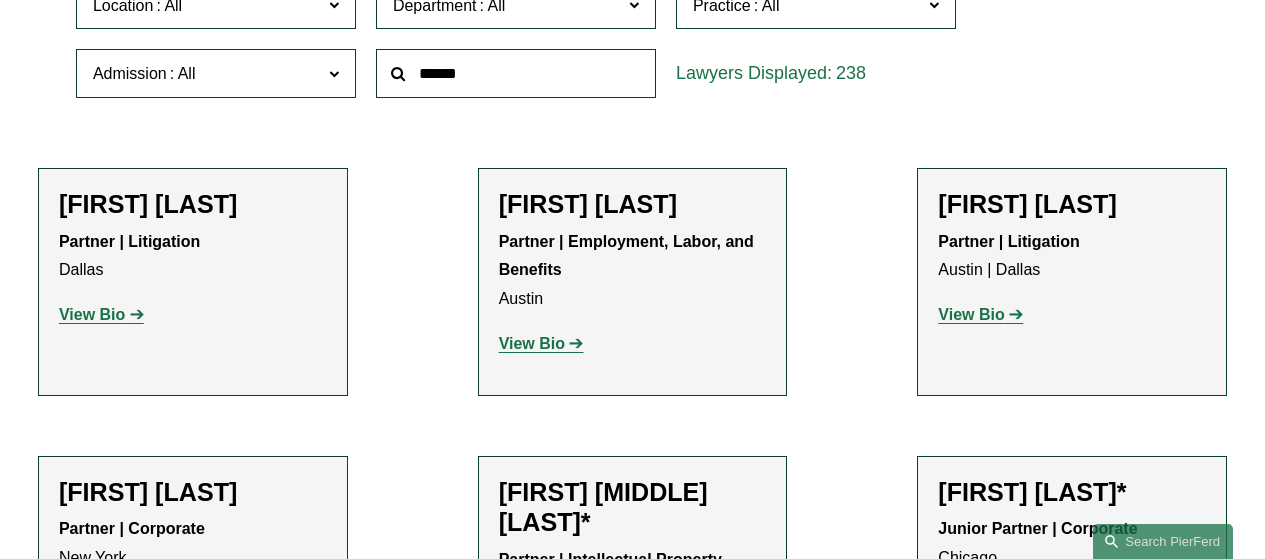 scroll, scrollTop: 639, scrollLeft: 0, axis: vertical 